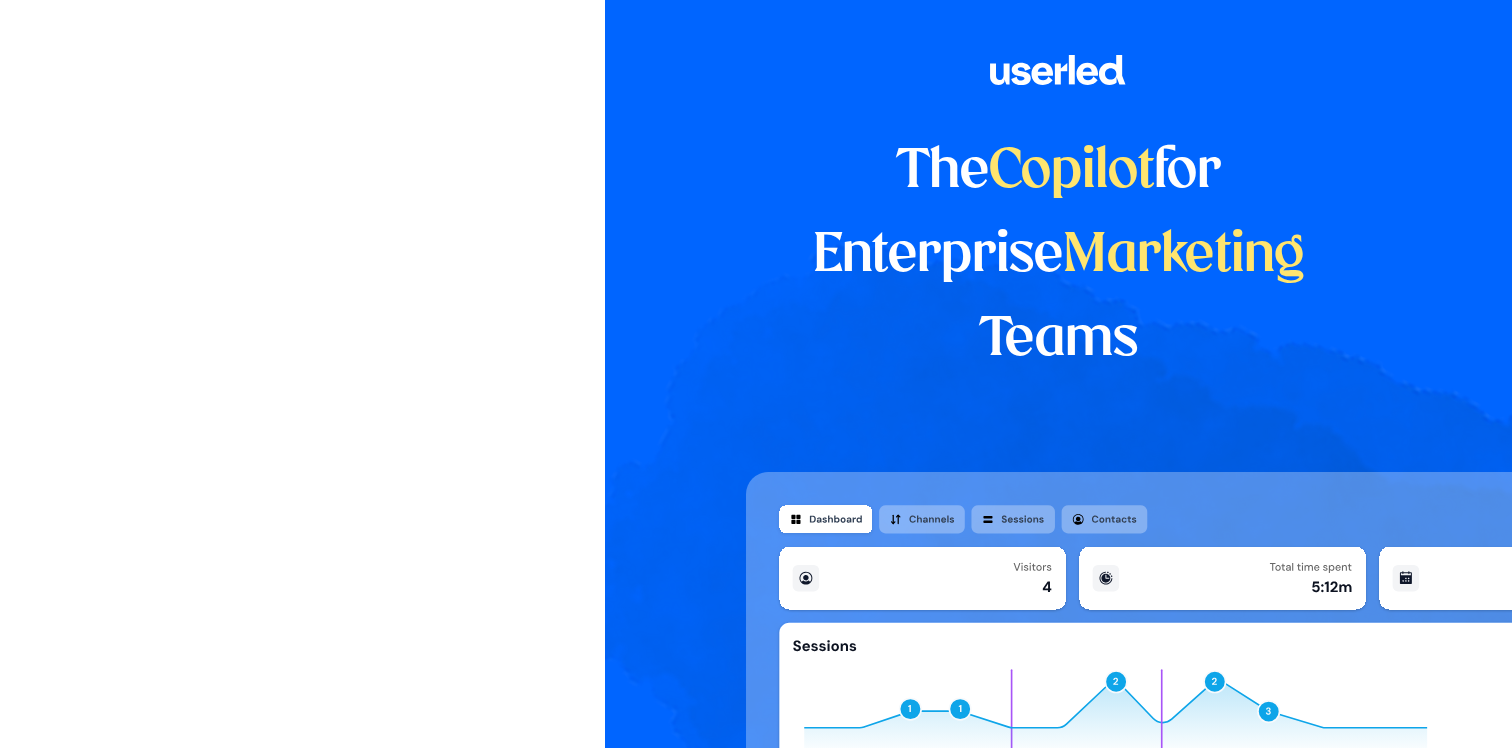 scroll, scrollTop: 0, scrollLeft: 0, axis: both 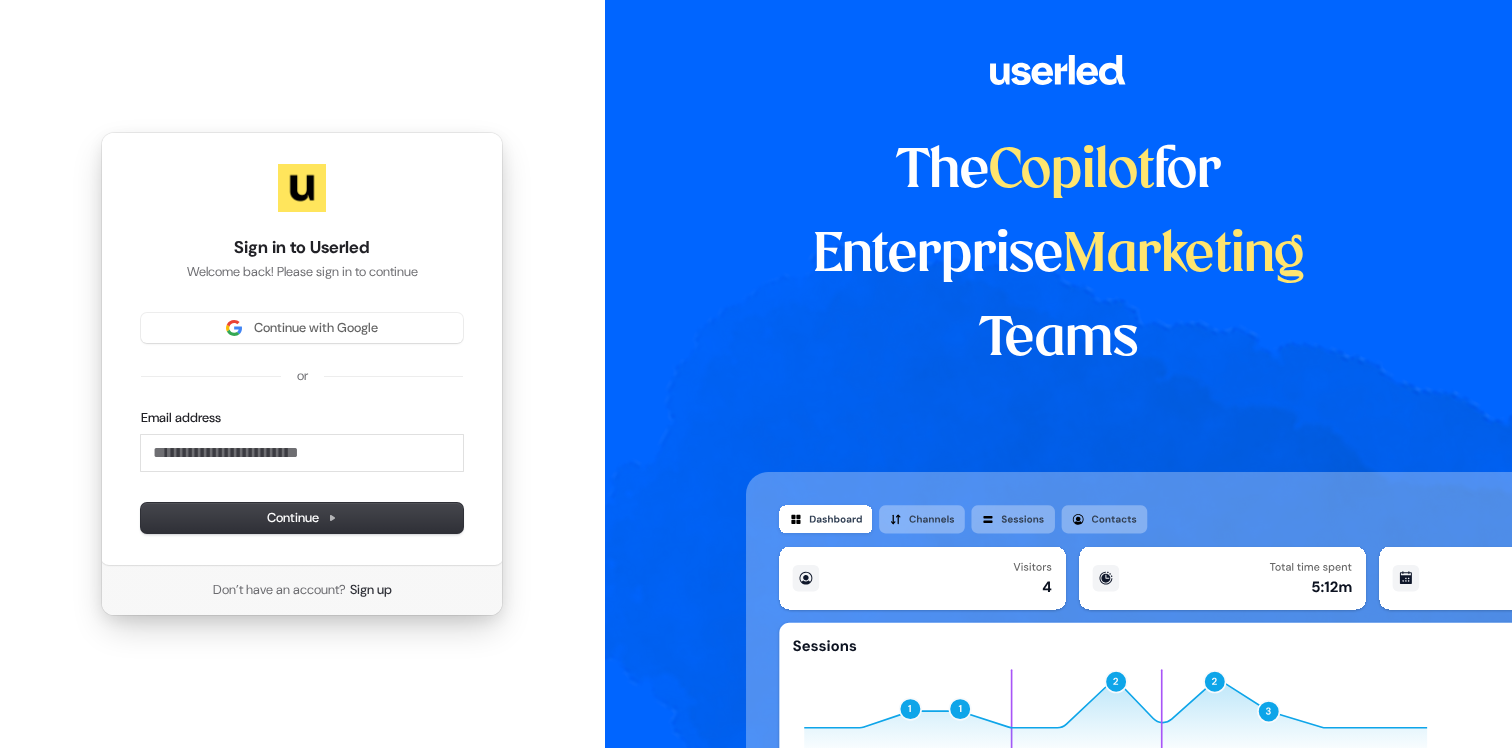 click on "Sign in to Userled Welcome back! Please sign in to continue Continue with Google or Email address Continue" at bounding box center [302, 349] 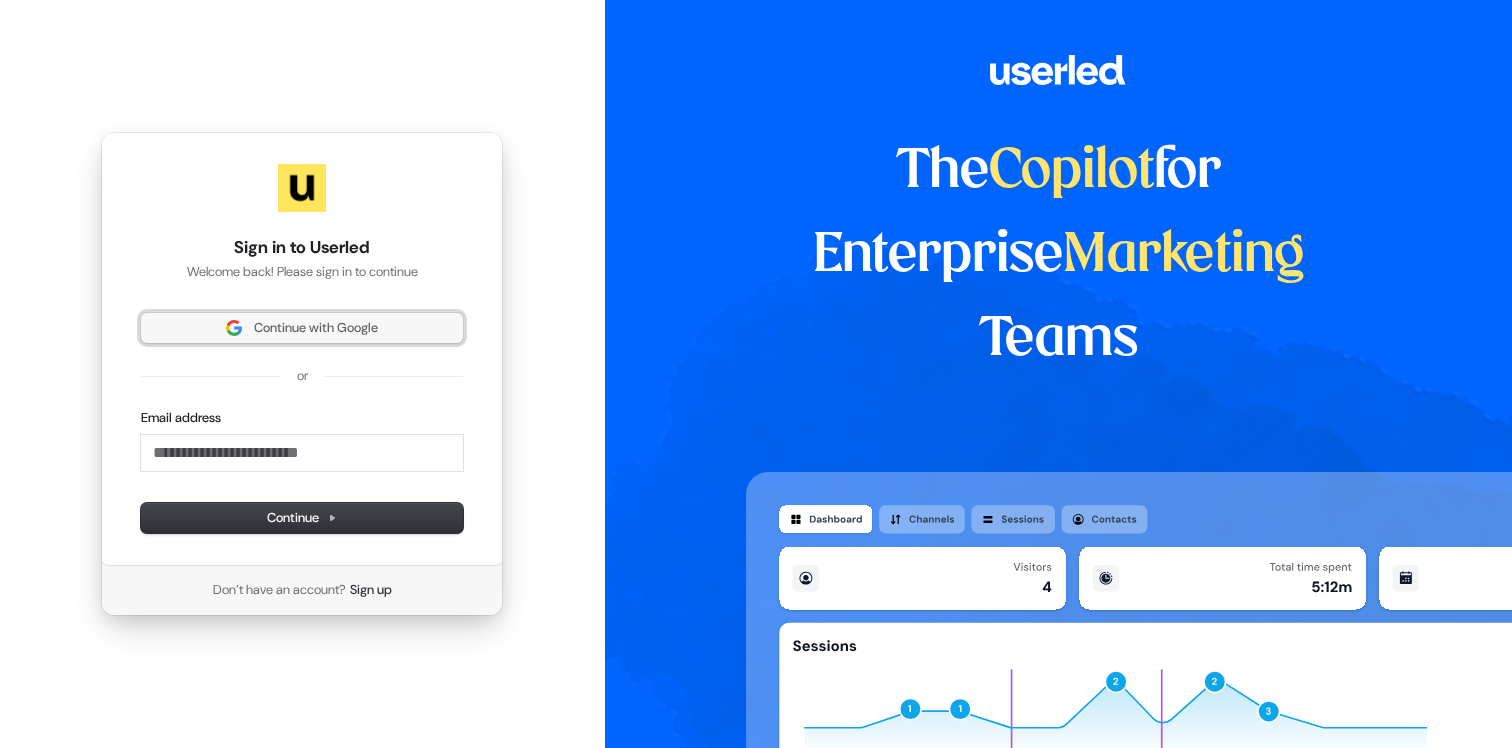 click on "Continue with Google" at bounding box center [302, 328] 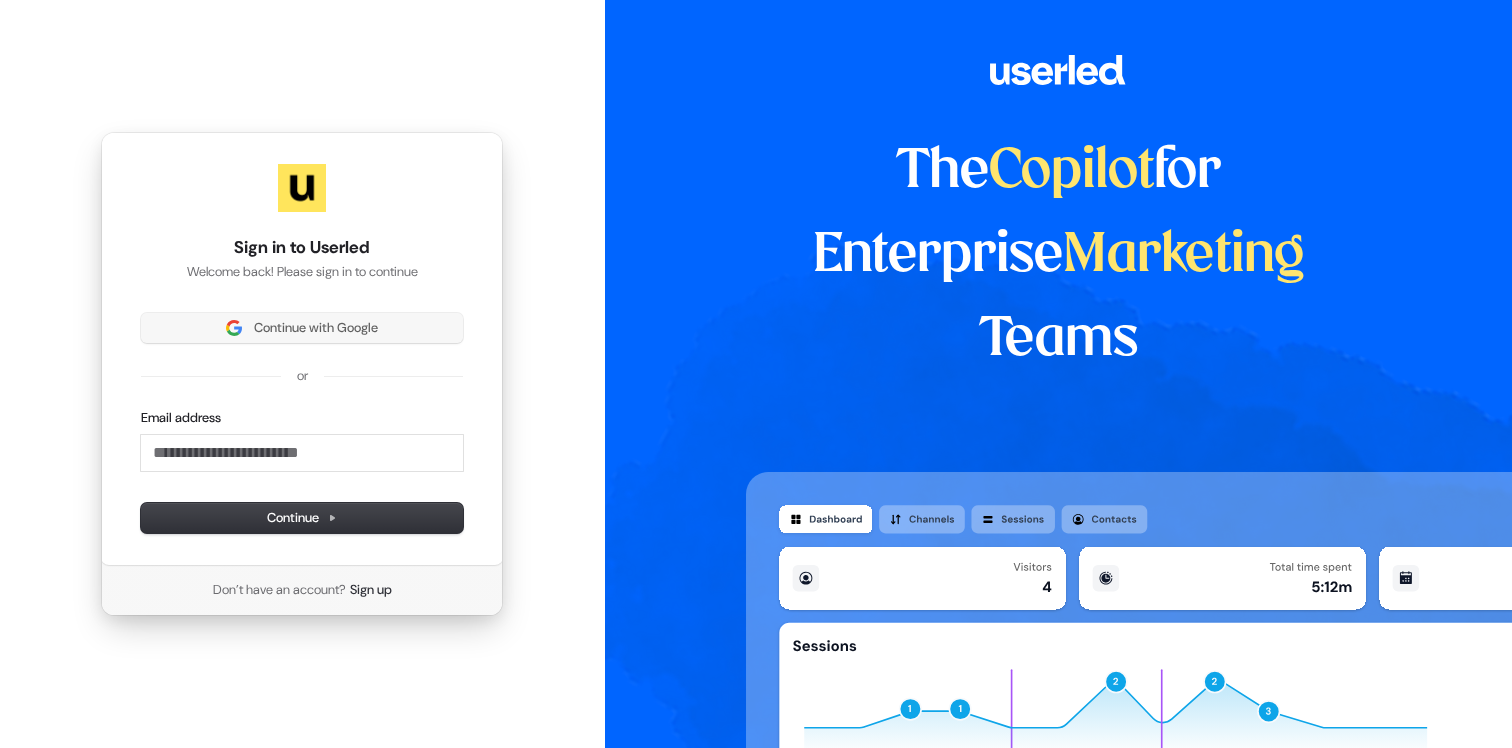 type 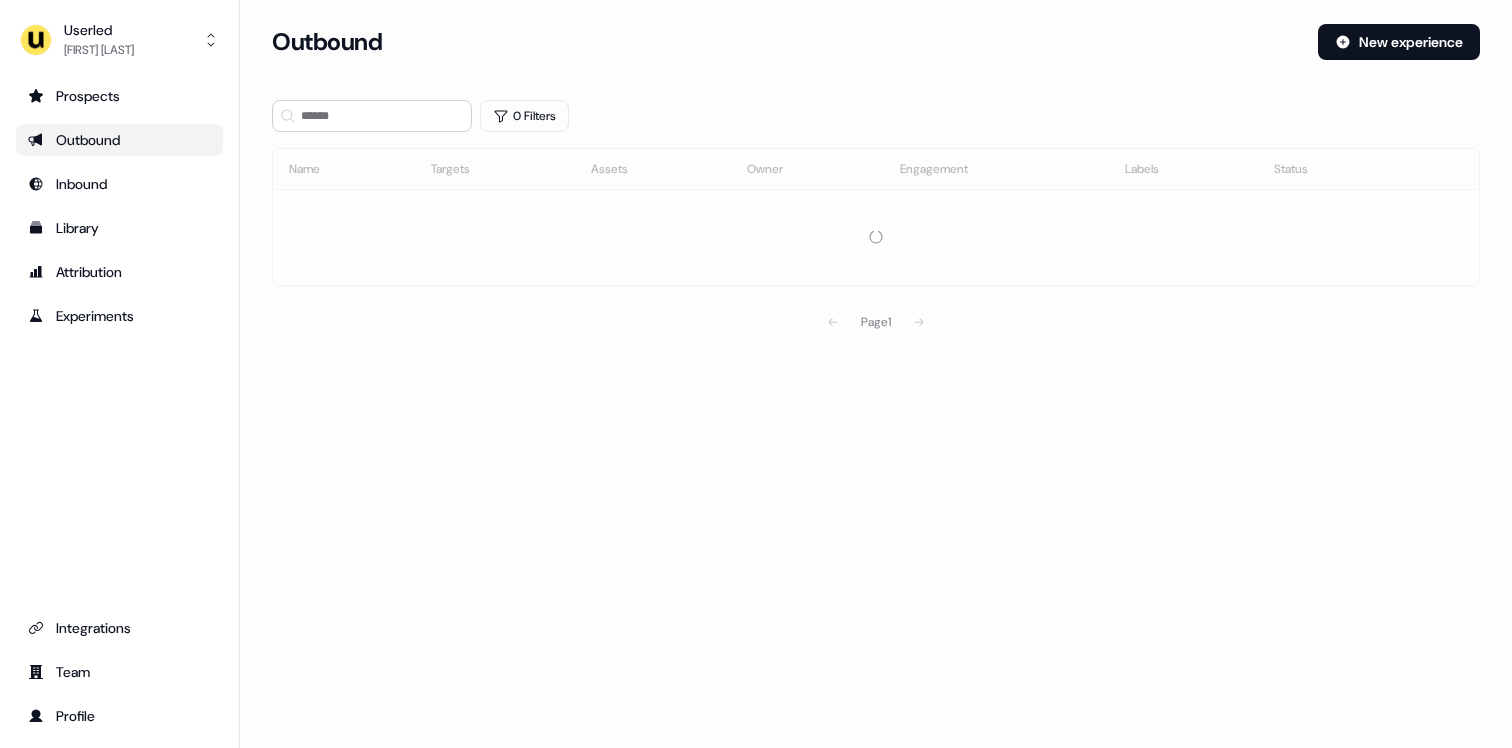 scroll, scrollTop: 0, scrollLeft: 0, axis: both 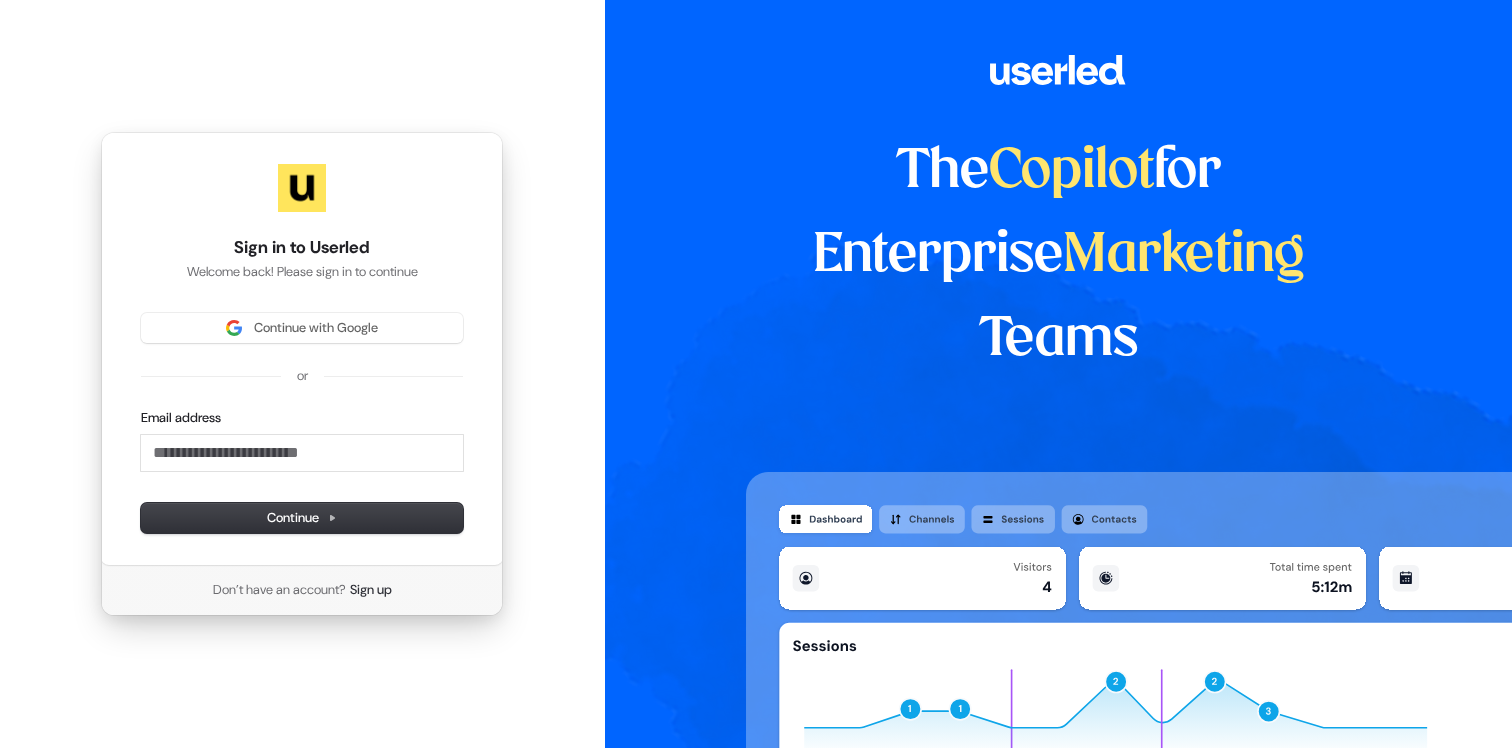 type 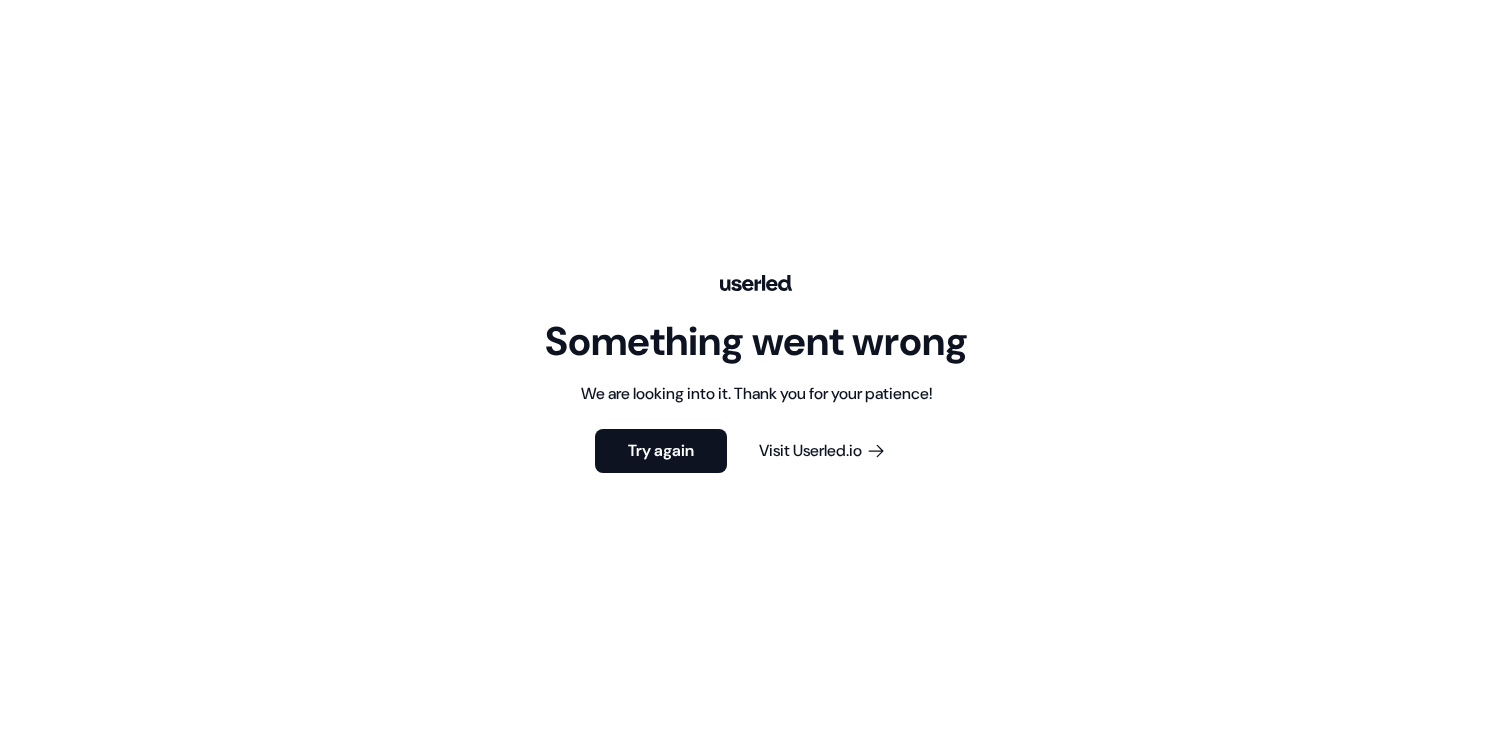 scroll, scrollTop: 0, scrollLeft: 0, axis: both 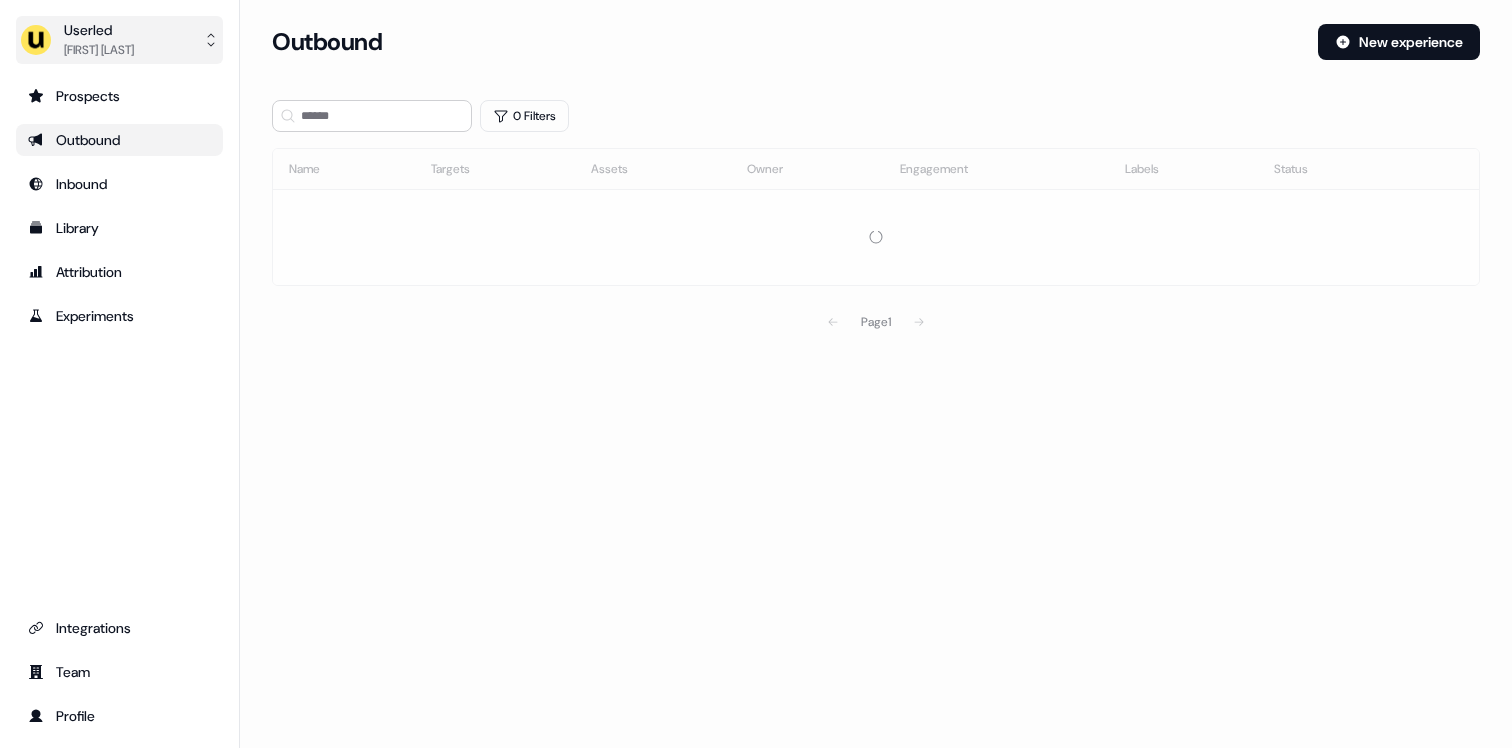 click at bounding box center (36, 40) 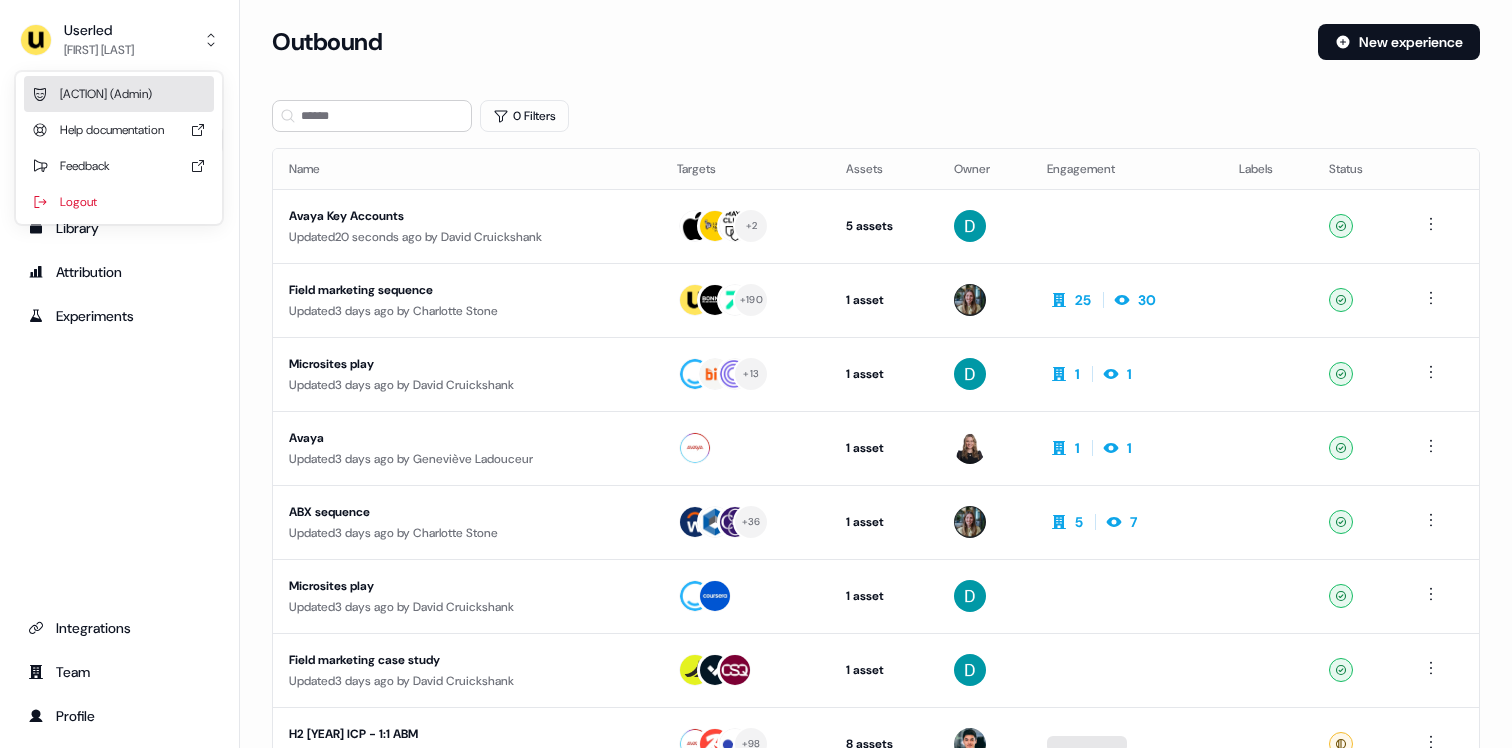 click on "Impersonate (Admin)" at bounding box center [119, 94] 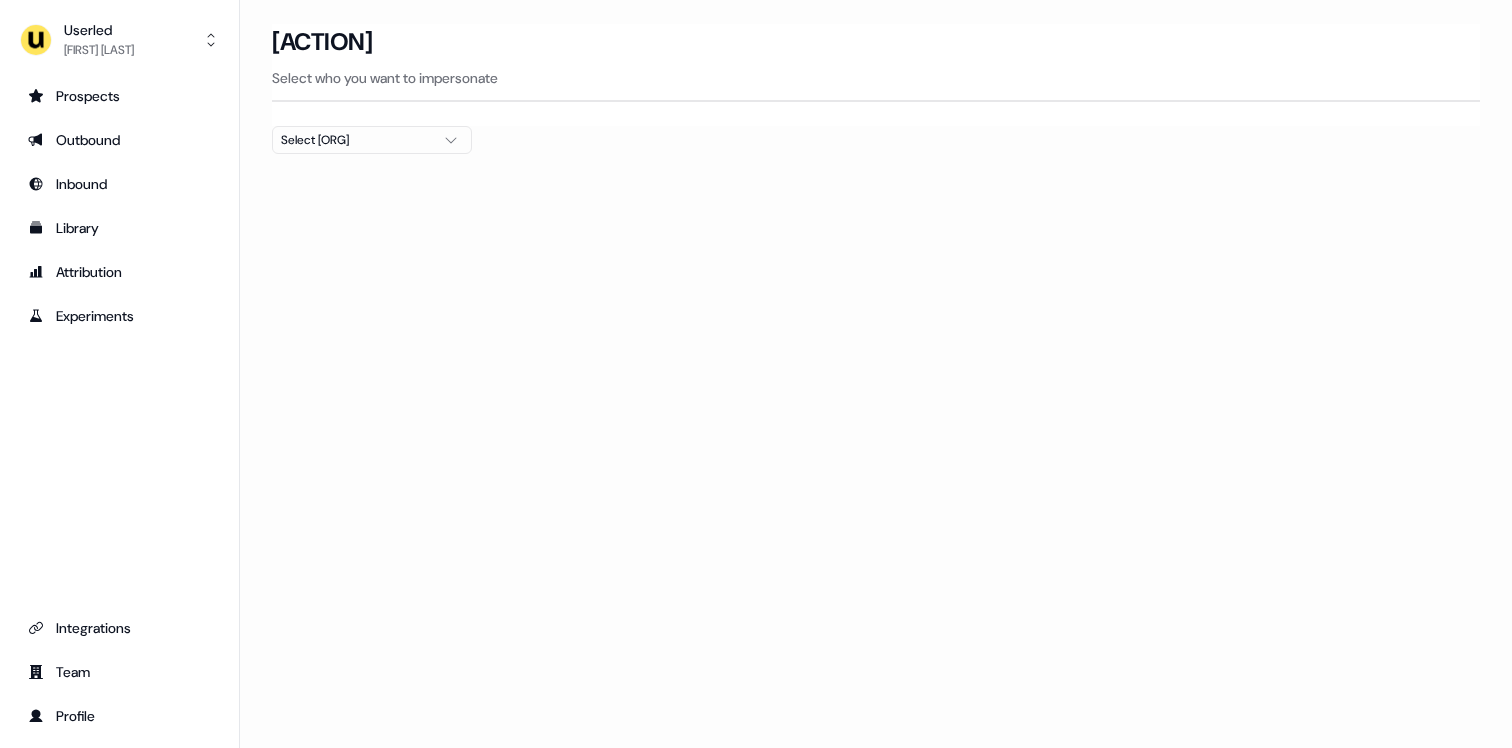 click on "Select org" at bounding box center (372, 140) 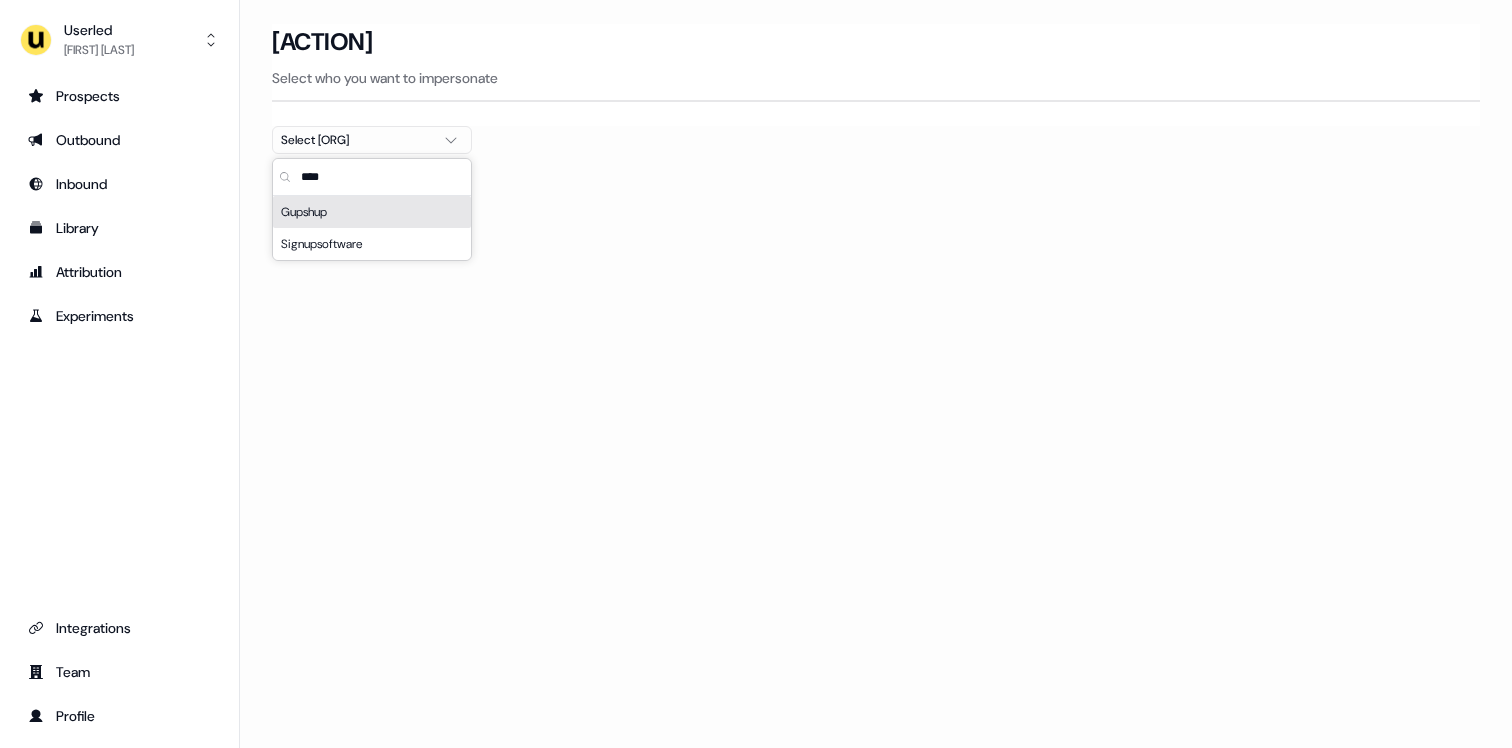 type on "****" 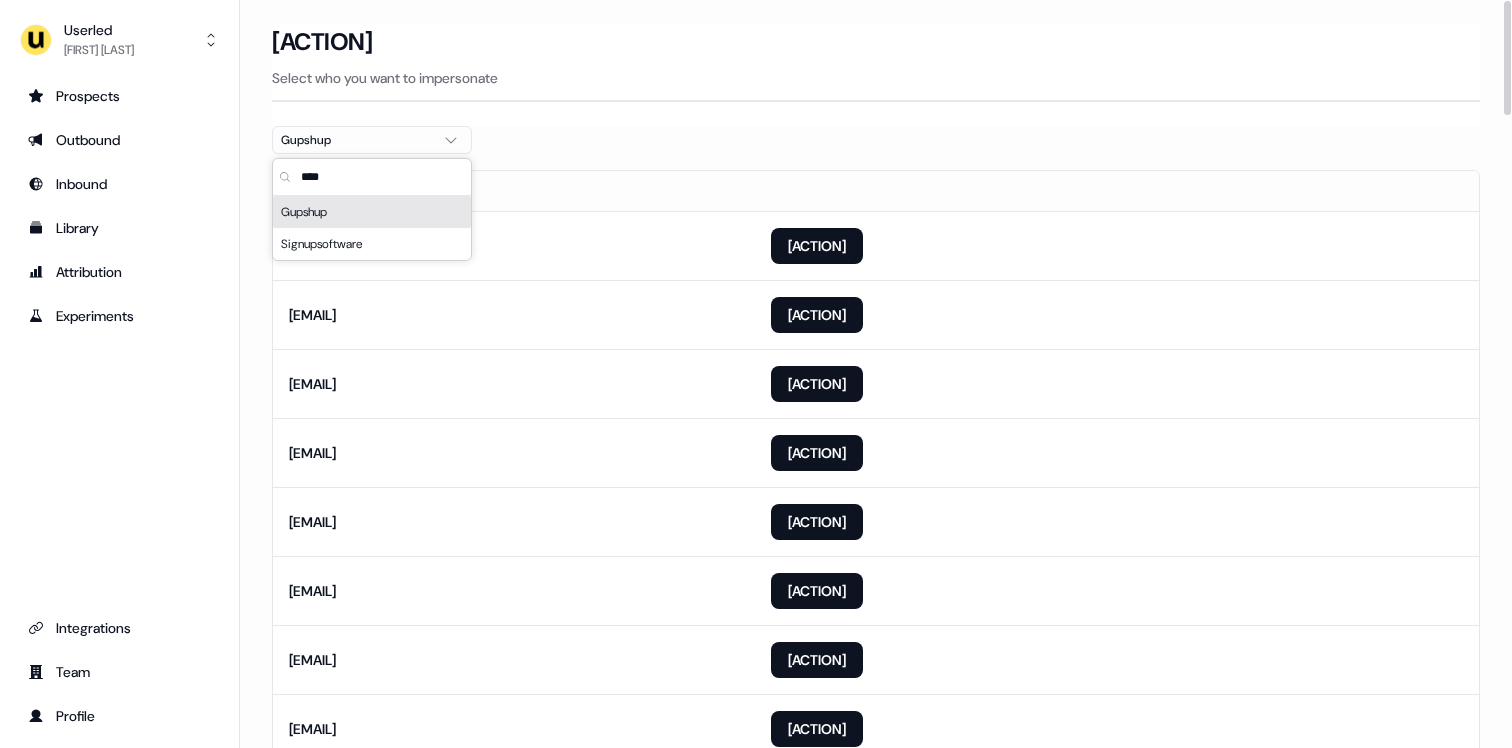 click at bounding box center [876, 162] 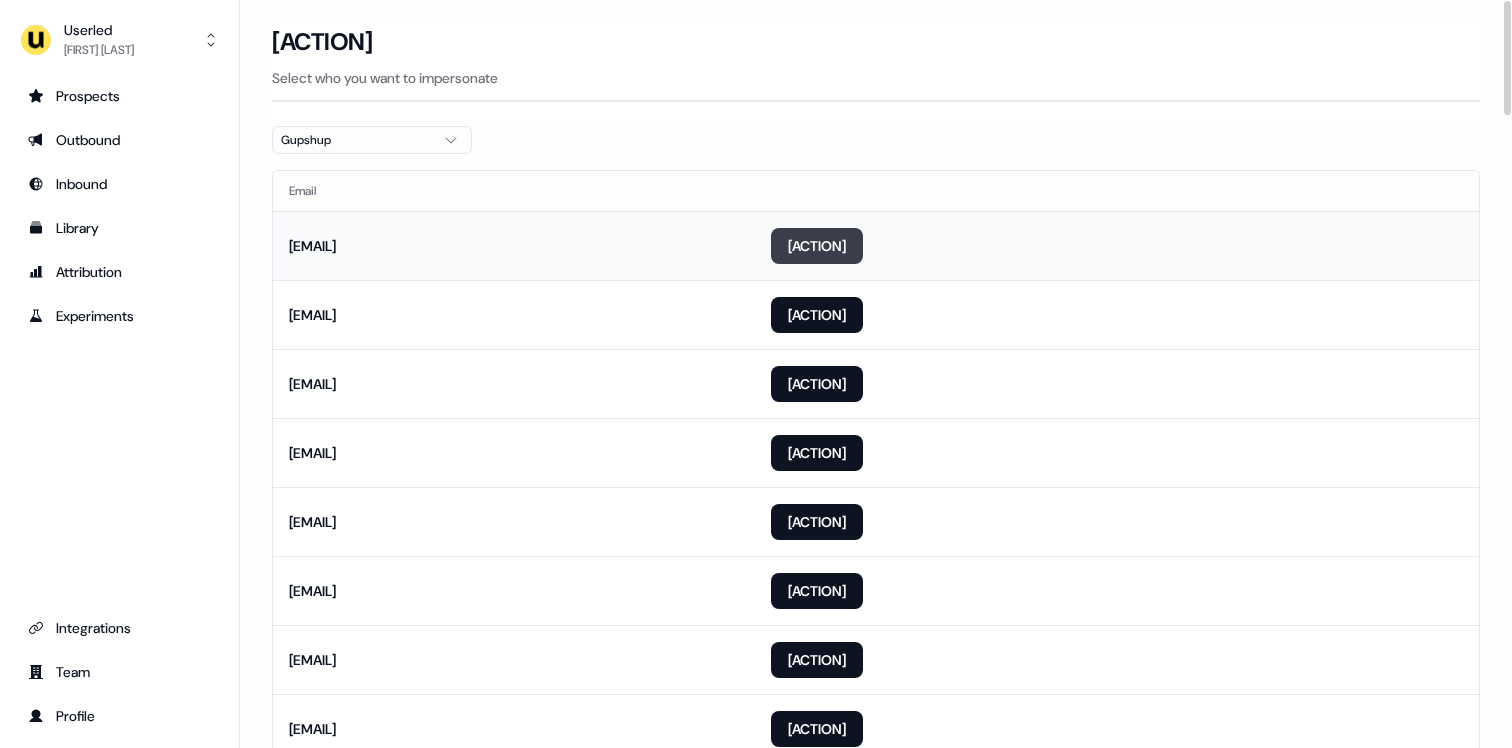 click on "Impersonate" at bounding box center (817, 246) 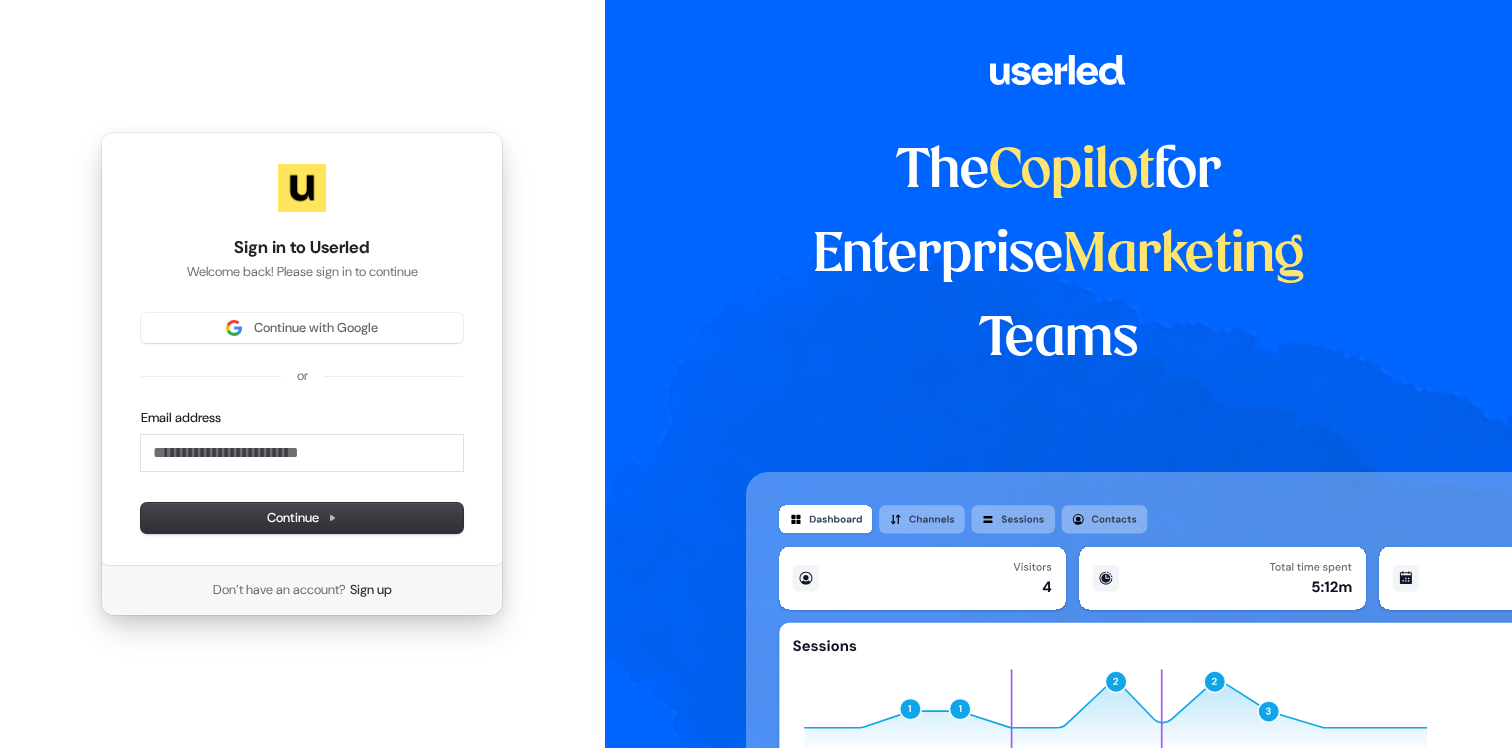 type 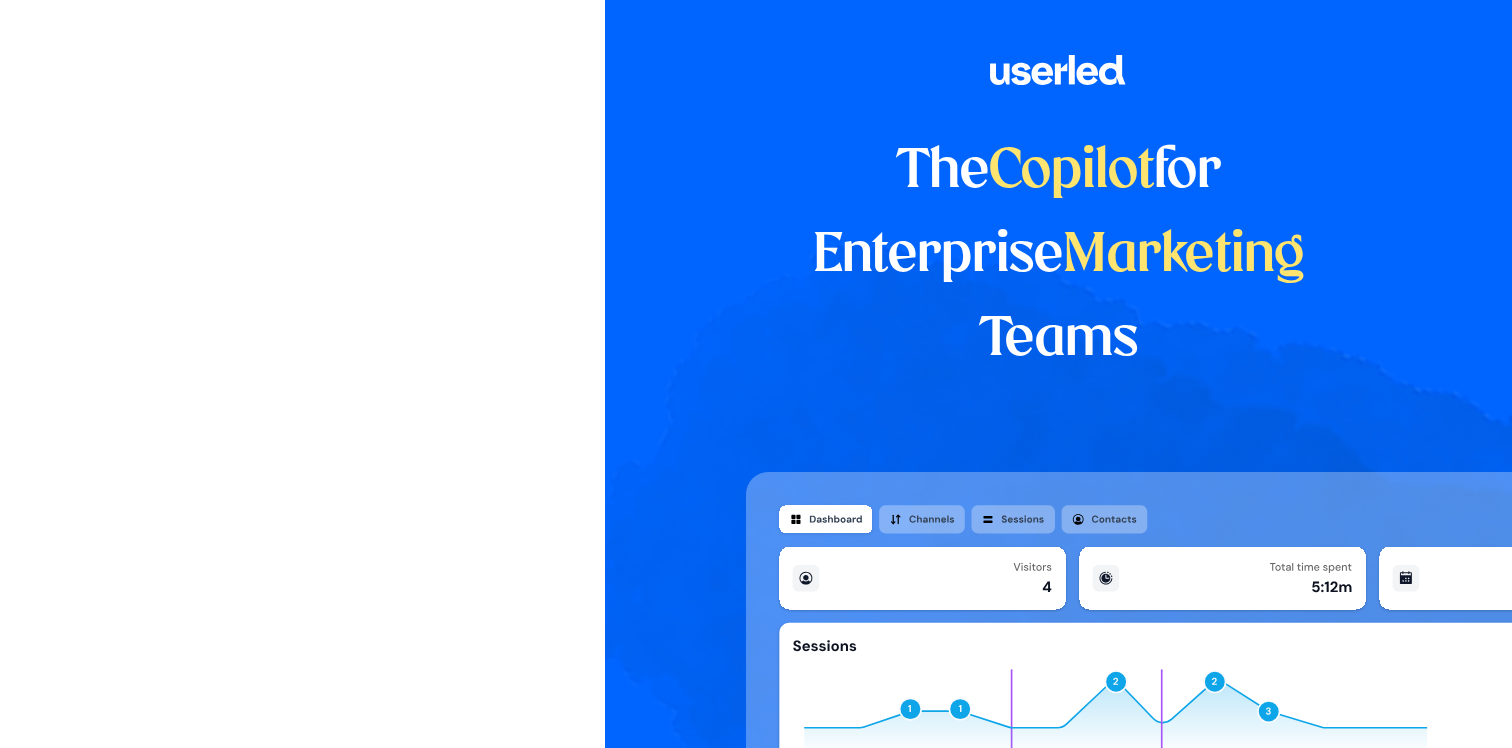 scroll, scrollTop: 0, scrollLeft: 0, axis: both 